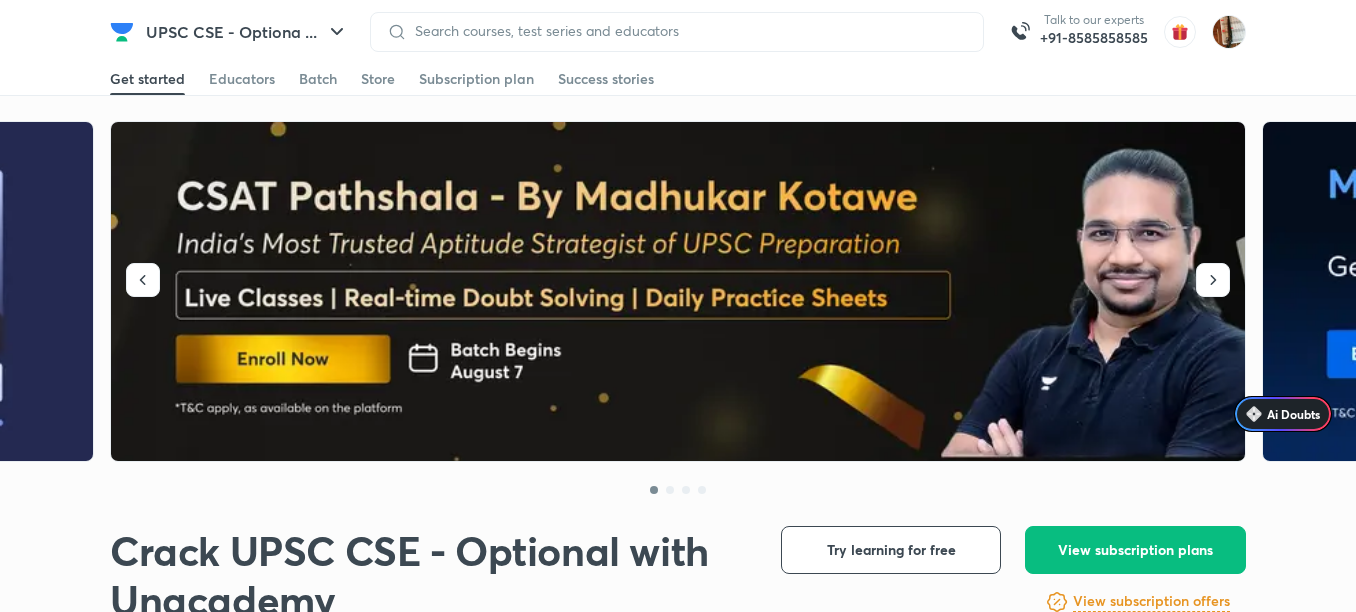 scroll, scrollTop: 0, scrollLeft: 0, axis: both 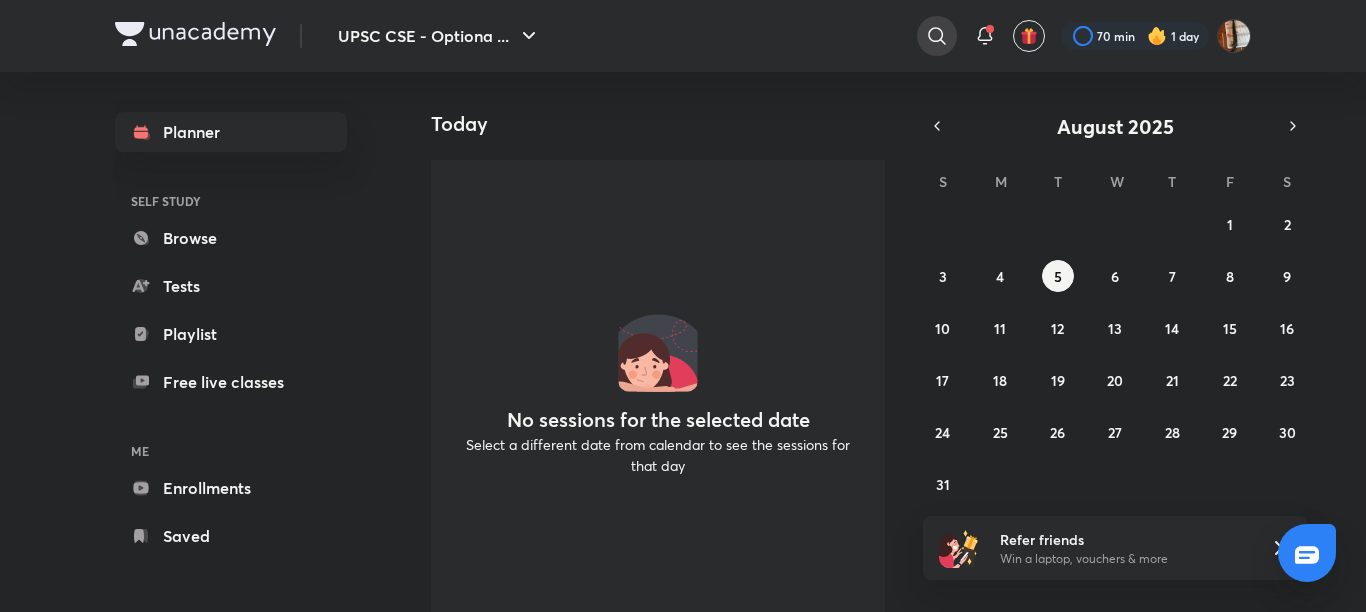 click 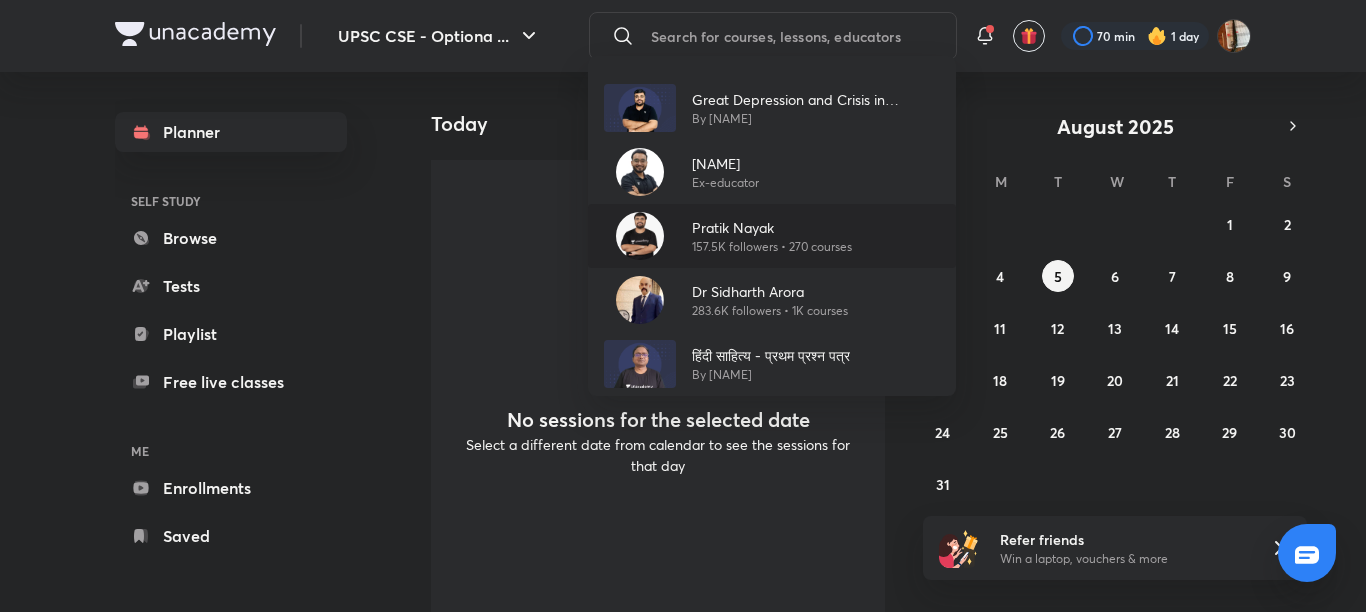 click on "Pratik Nayak" at bounding box center (772, 227) 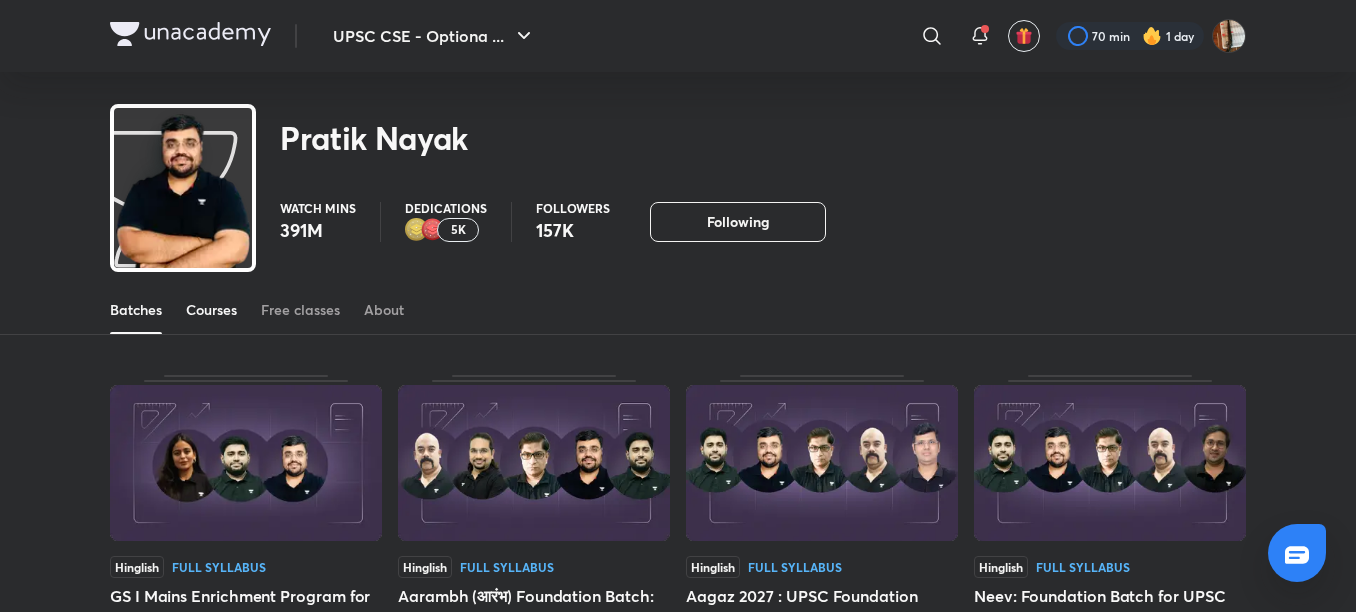 click on "Courses" at bounding box center [211, 310] 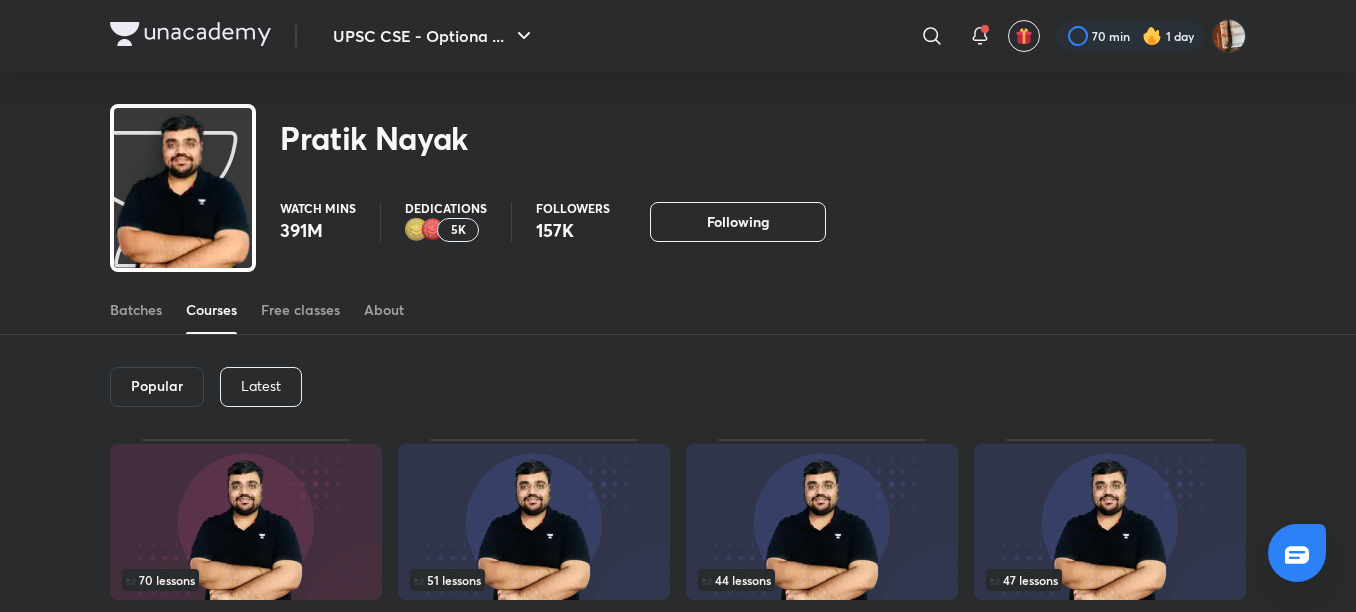 click on "Latest" at bounding box center [261, 386] 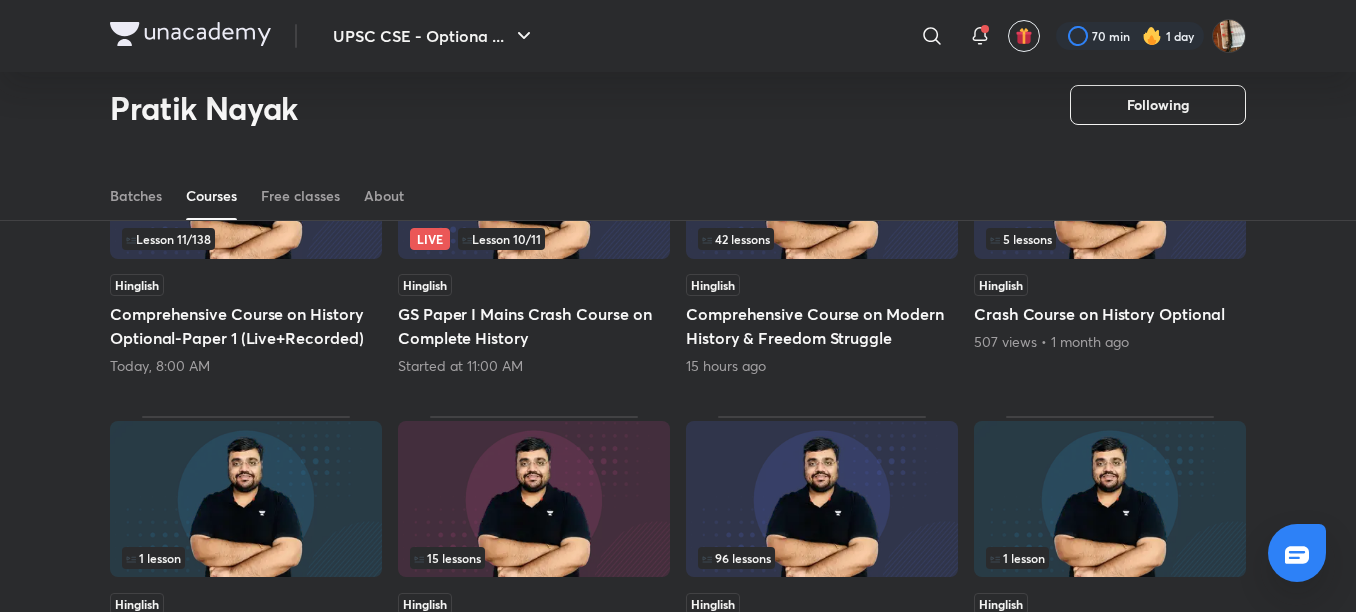 scroll, scrollTop: 289, scrollLeft: 0, axis: vertical 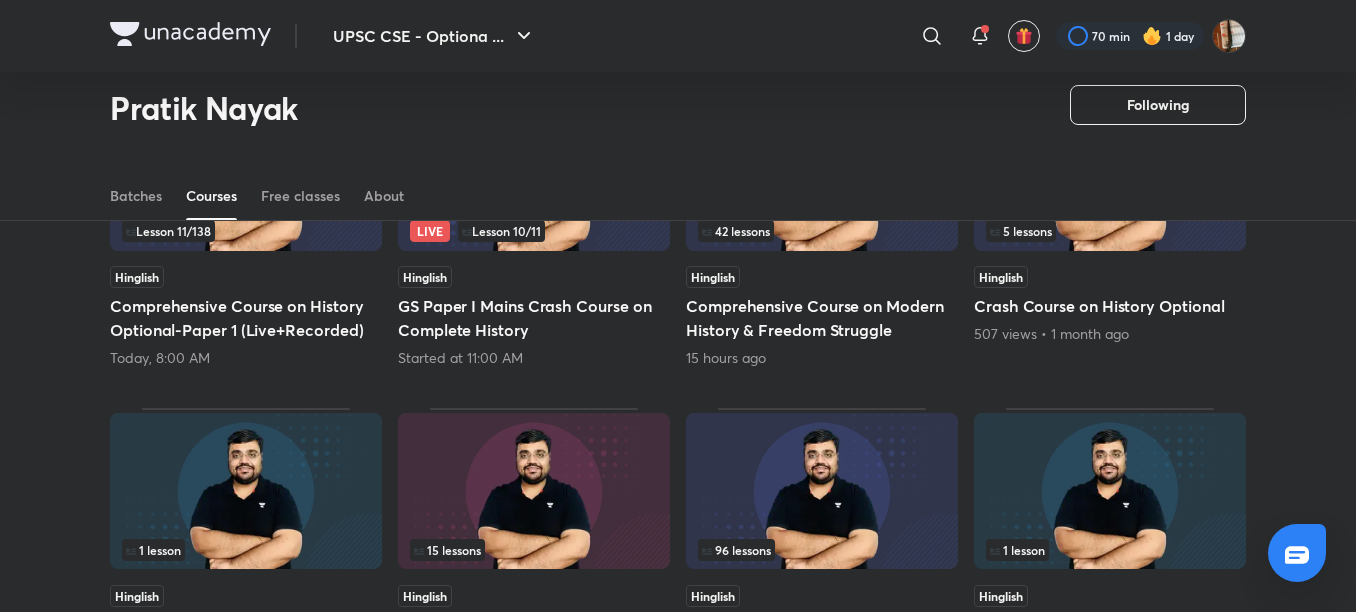 click at bounding box center [822, 491] 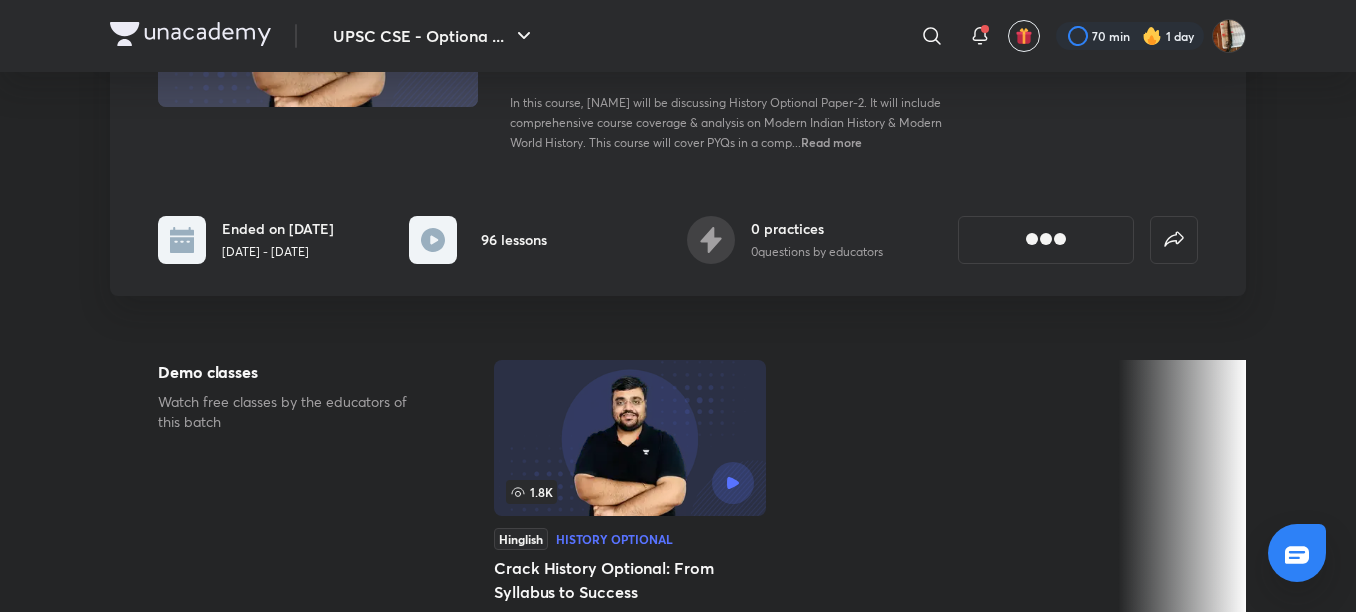 scroll, scrollTop: 0, scrollLeft: 0, axis: both 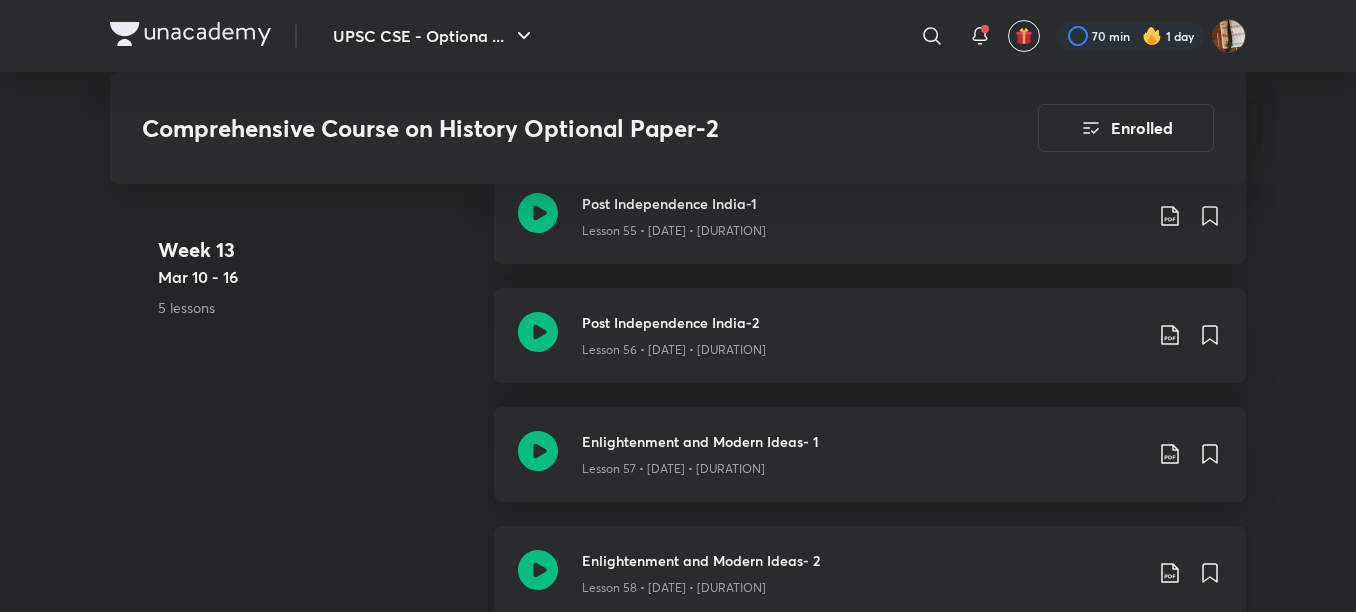 click on "Enlightenment and Modern Ideas- 2" at bounding box center [862, -7746] 